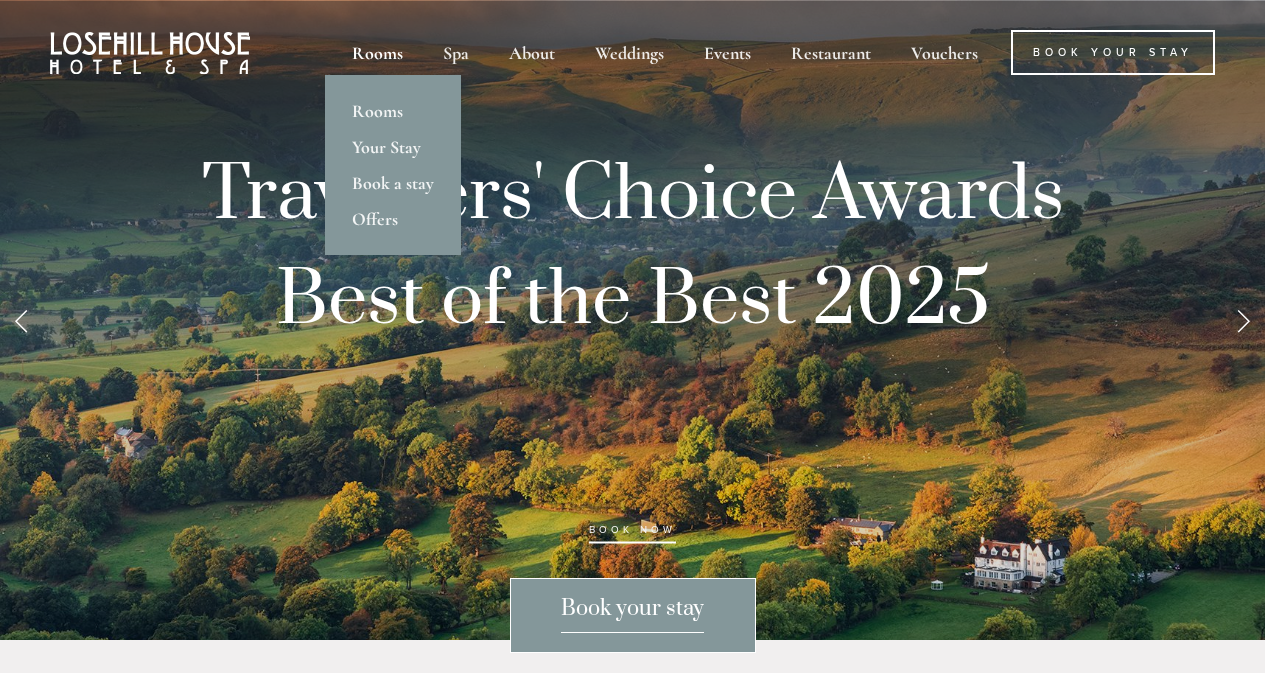 scroll, scrollTop: 0, scrollLeft: 0, axis: both 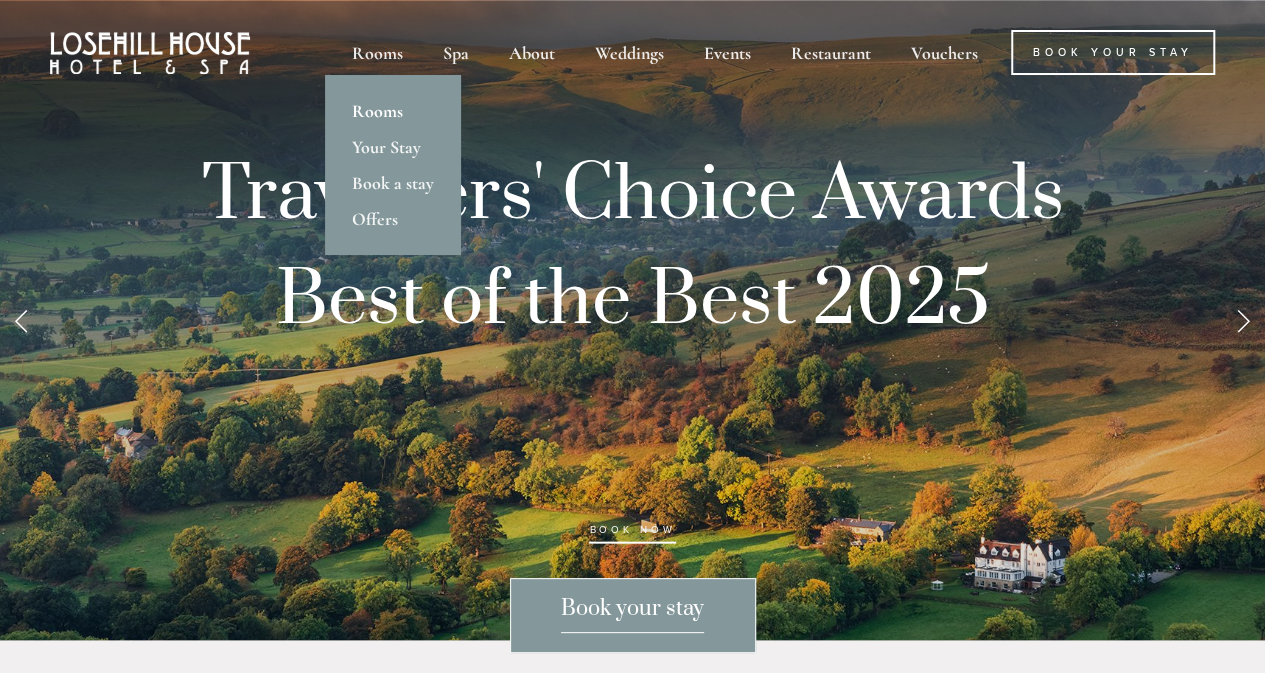 click on "Rooms" at bounding box center (393, 111) 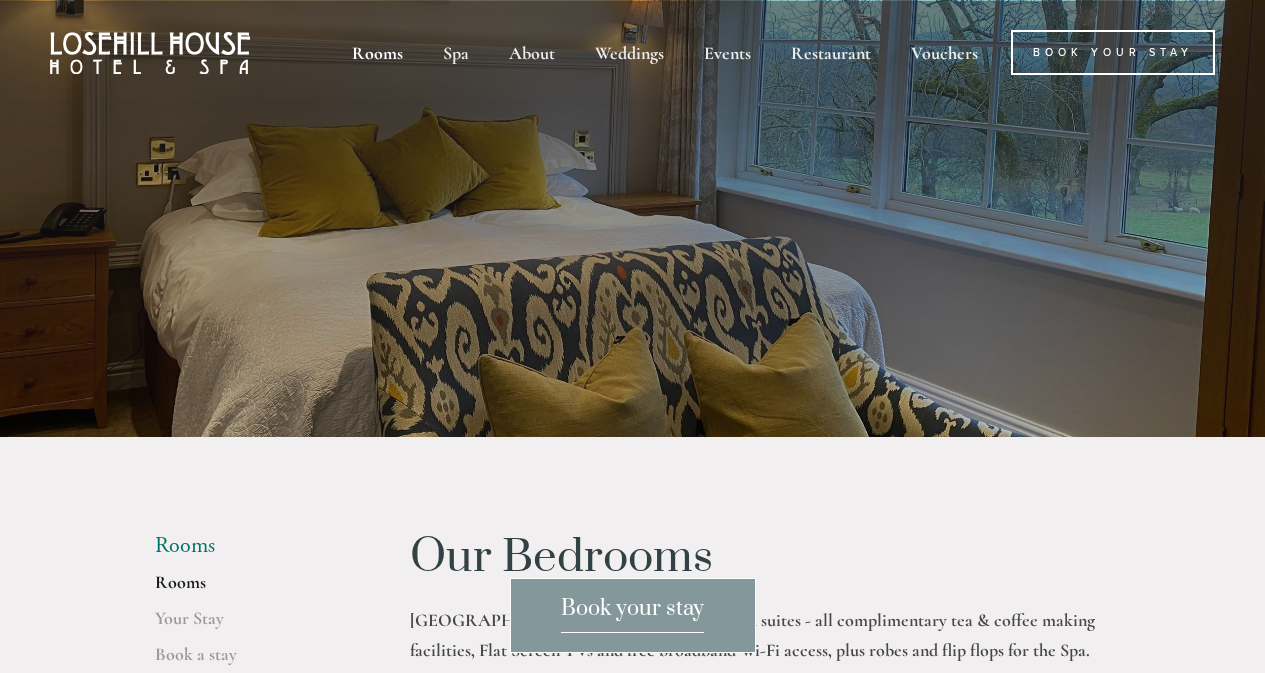 scroll, scrollTop: 0, scrollLeft: 0, axis: both 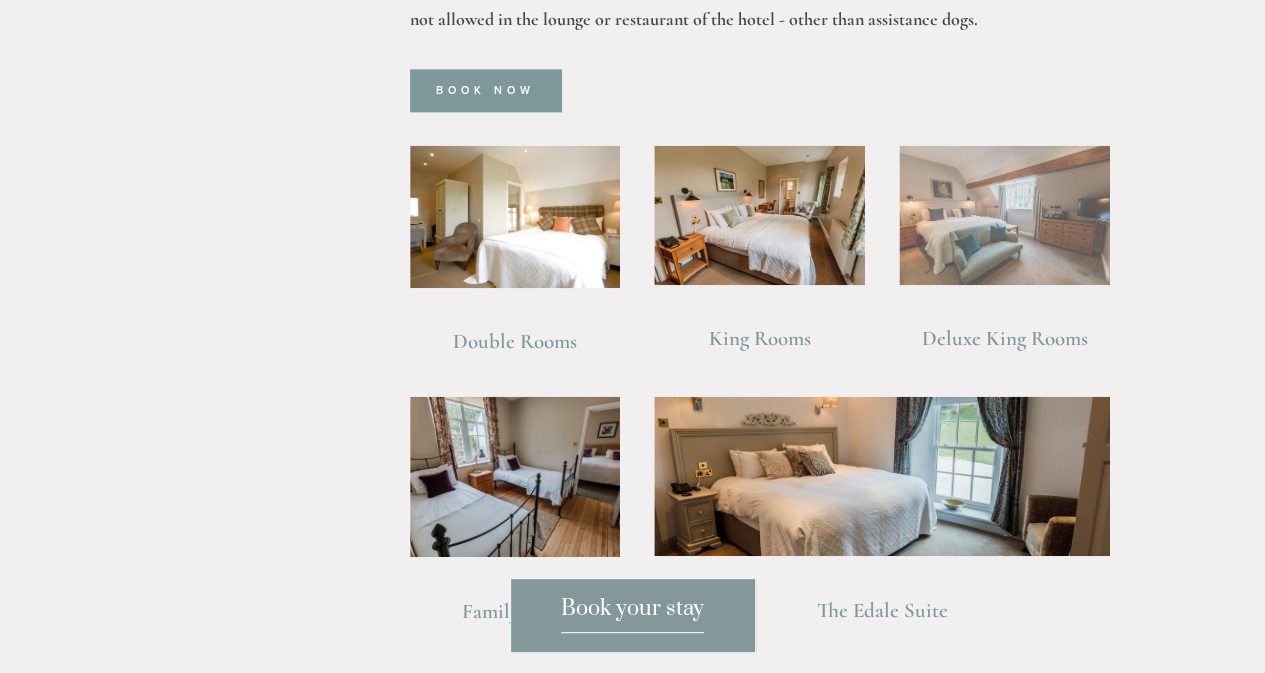 click at bounding box center [1004, 215] 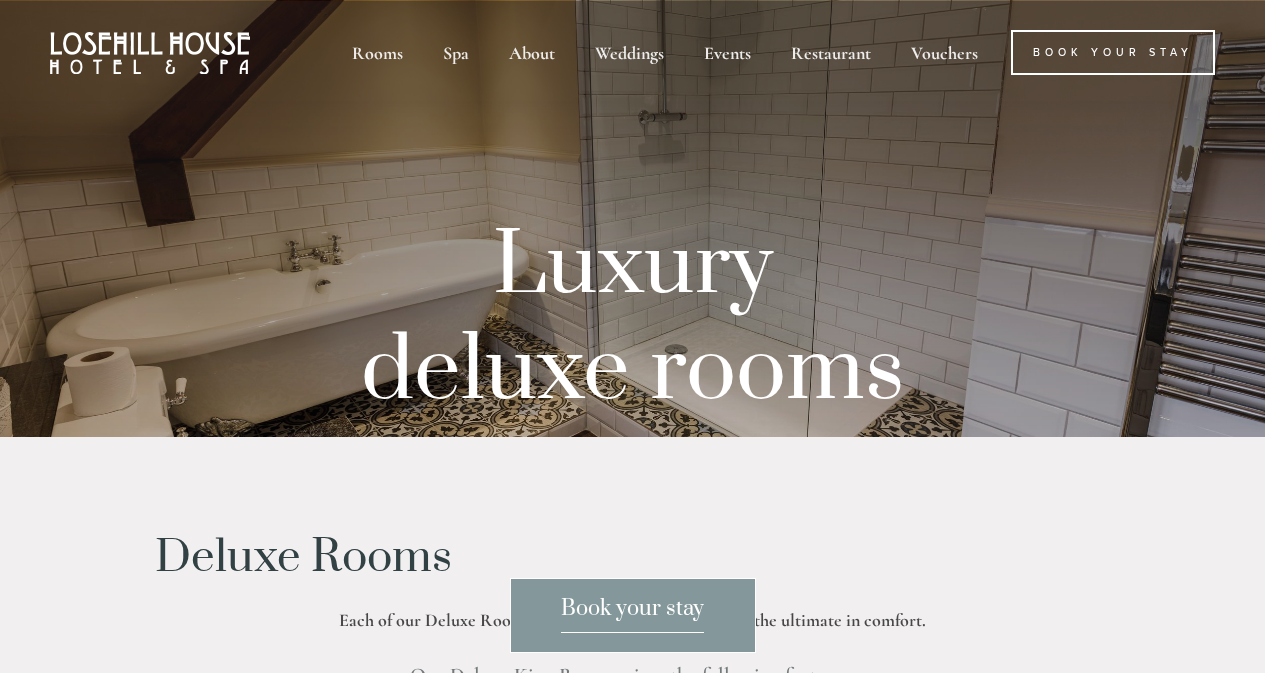 scroll, scrollTop: 0, scrollLeft: 0, axis: both 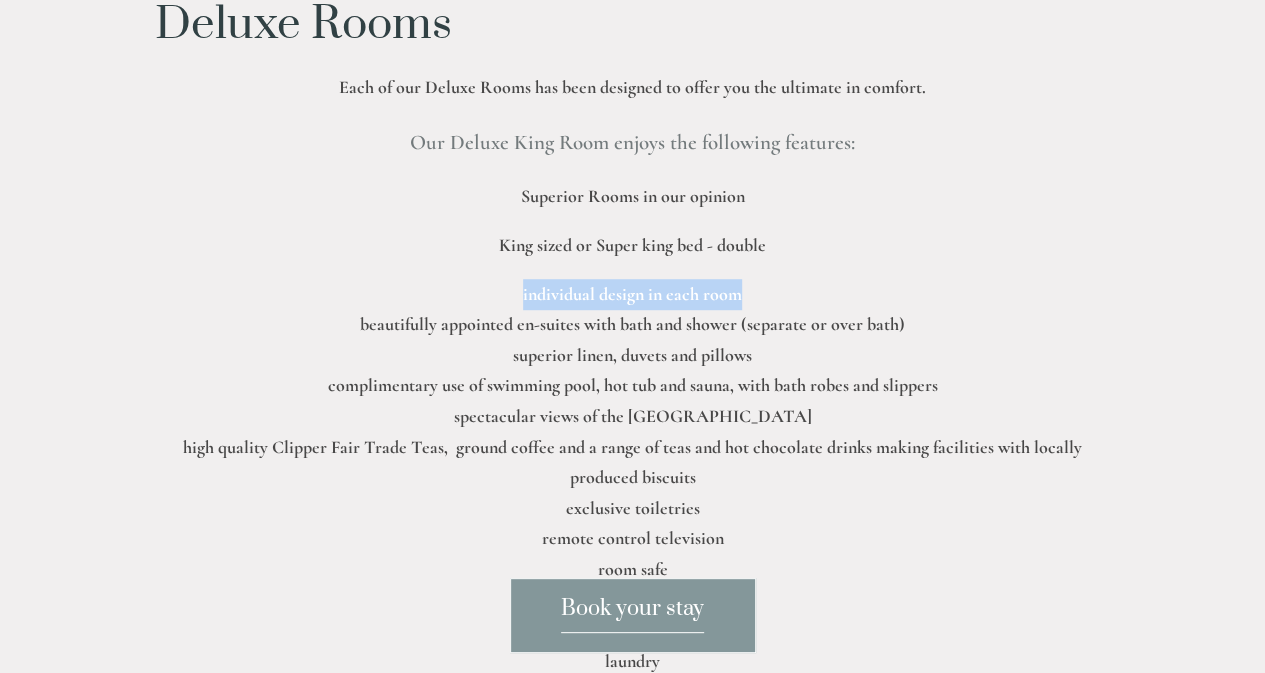 drag, startPoint x: 1257, startPoint y: 275, endPoint x: 1269, endPoint y: 241, distance: 36.05551 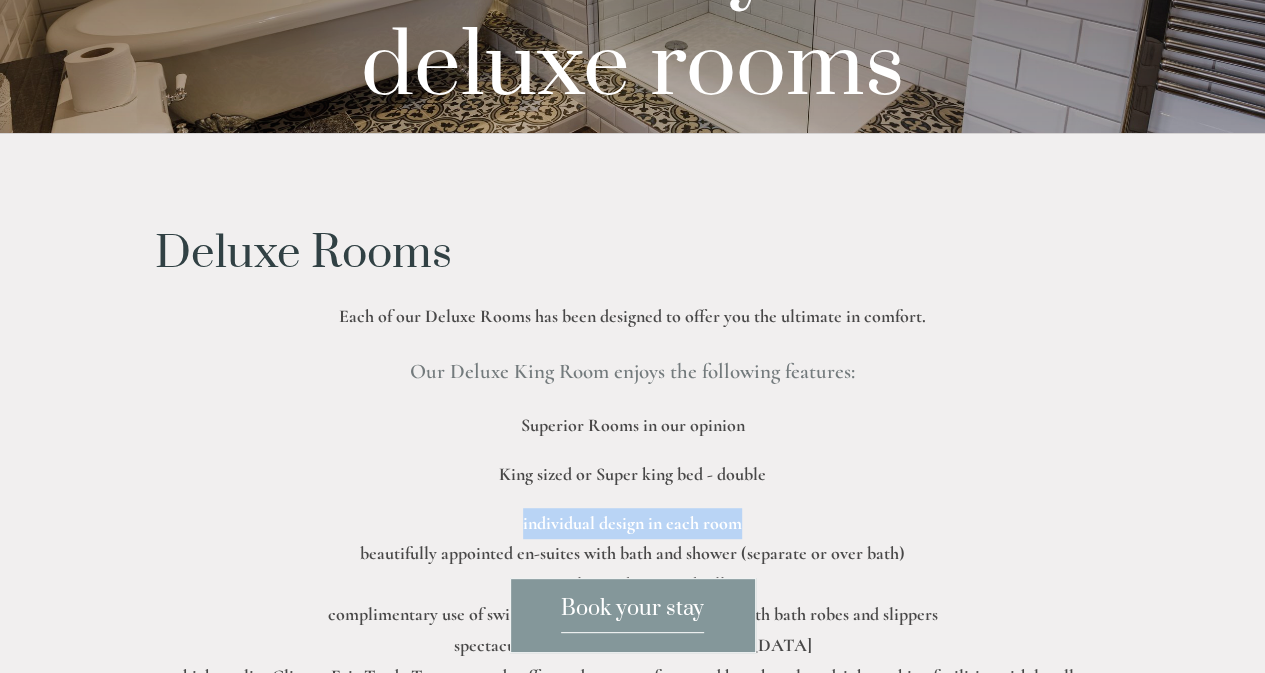 scroll, scrollTop: 0, scrollLeft: 0, axis: both 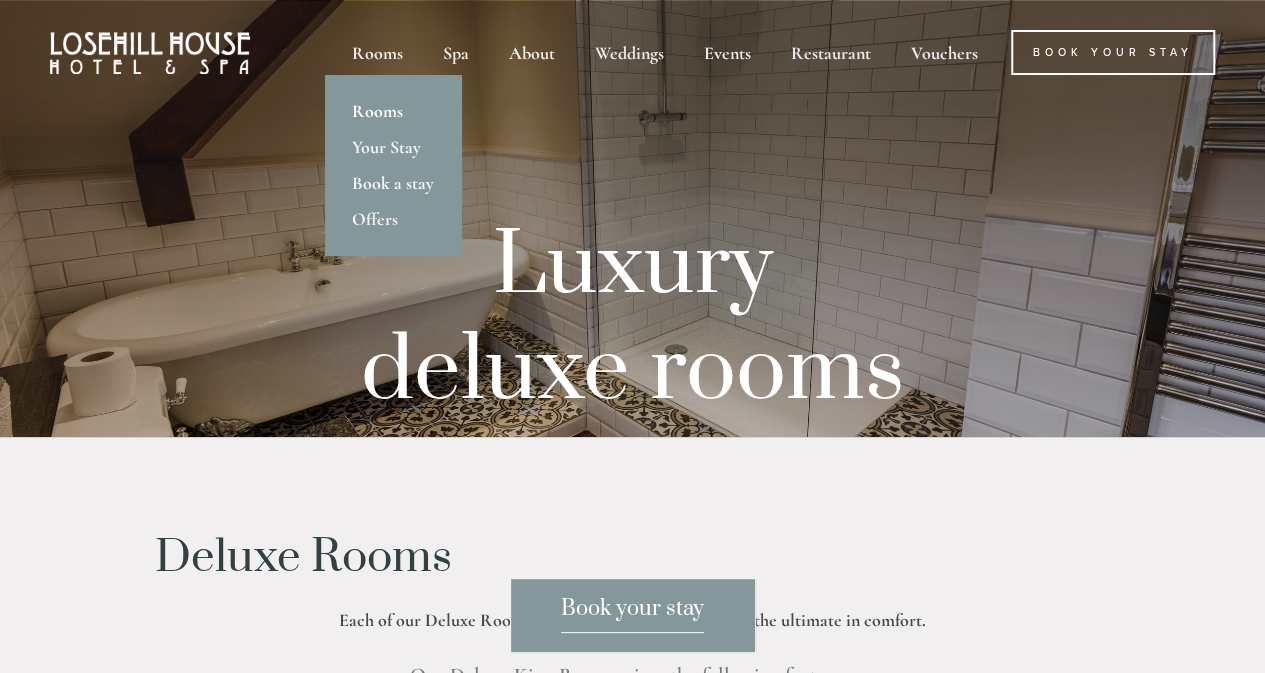 click on "Rooms" at bounding box center (393, 111) 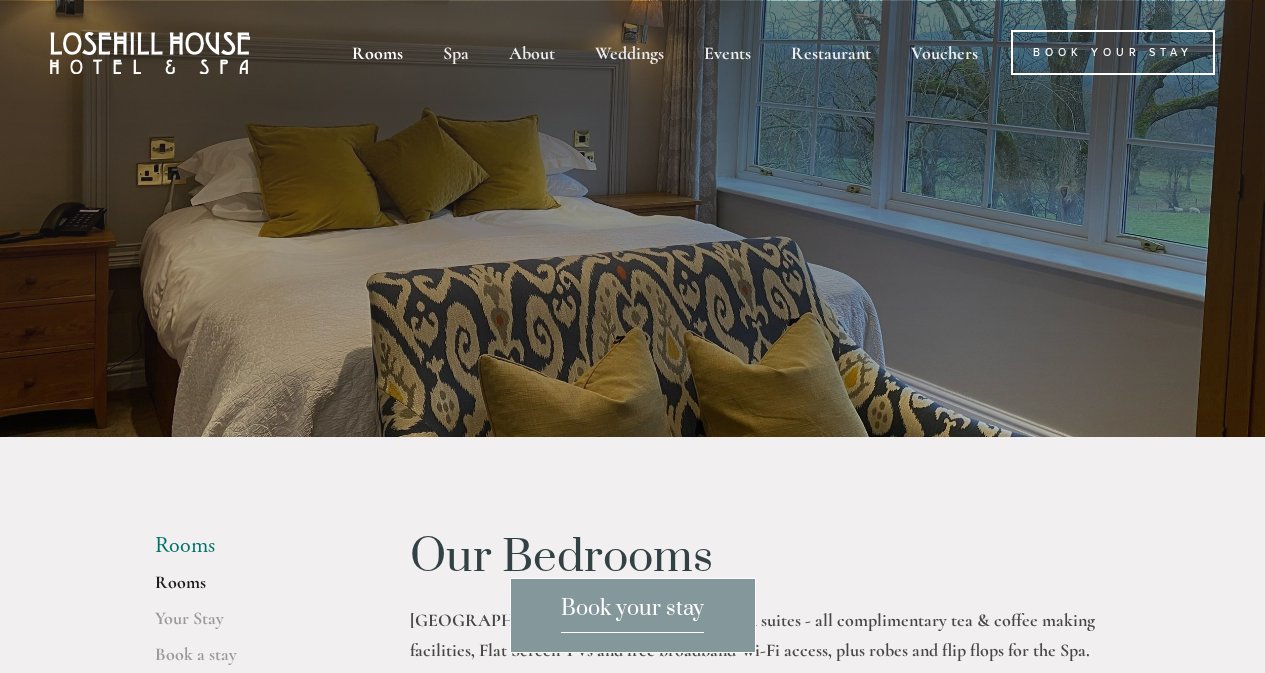 scroll, scrollTop: 0, scrollLeft: 0, axis: both 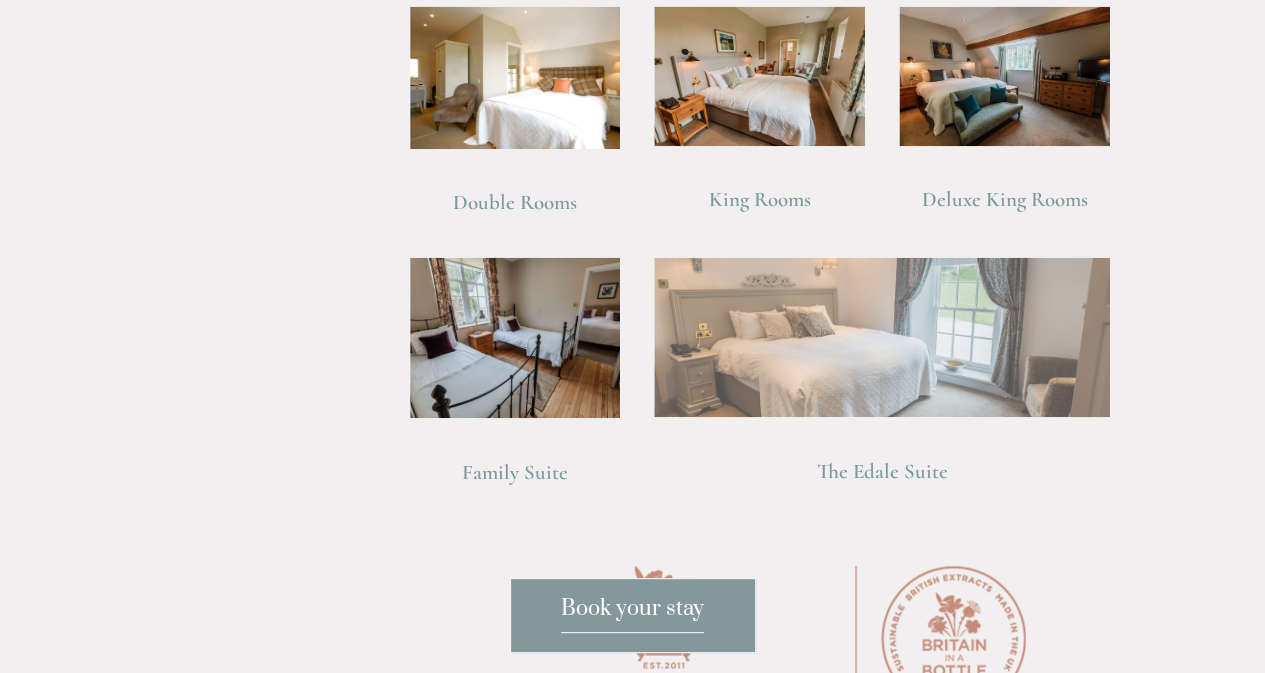 click at bounding box center [882, 337] 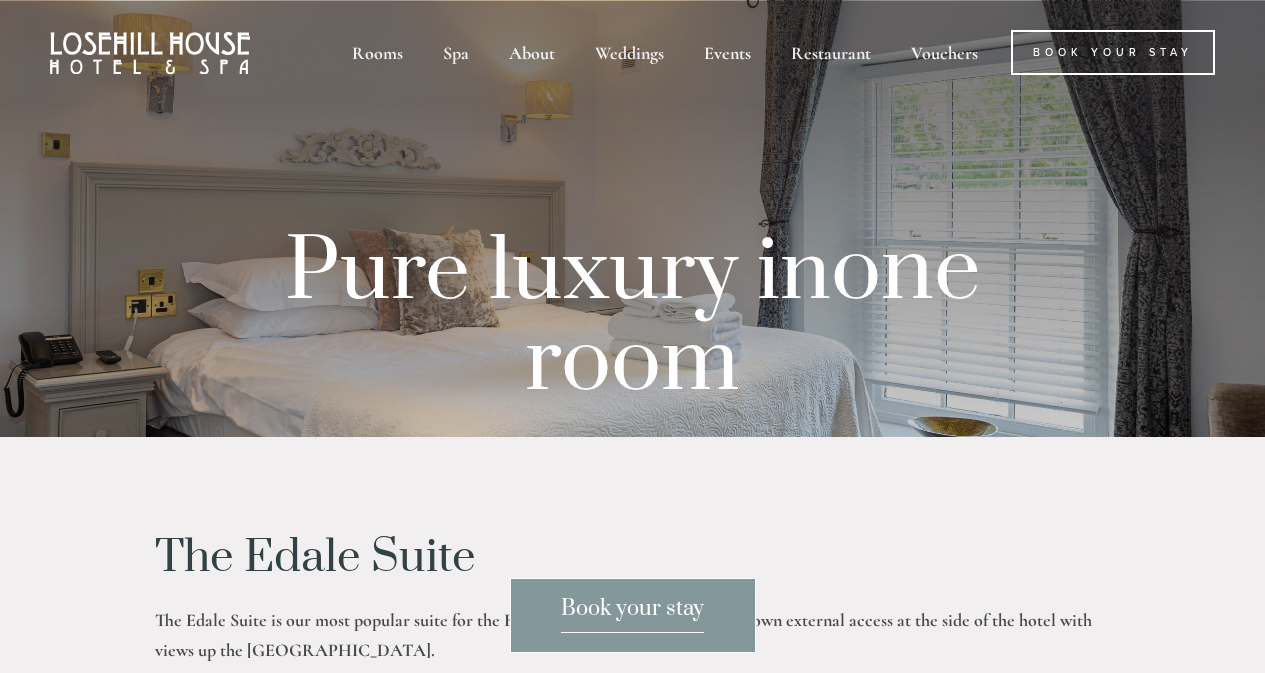 scroll, scrollTop: 0, scrollLeft: 0, axis: both 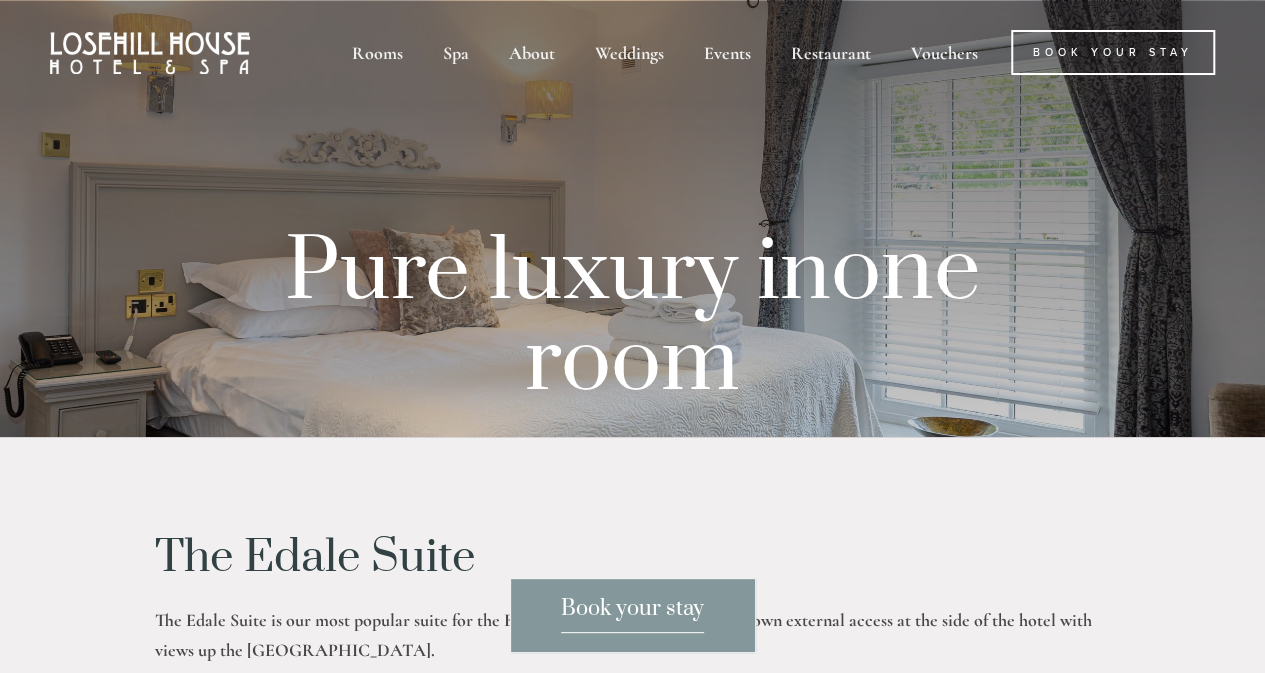 click at bounding box center [632, 218] 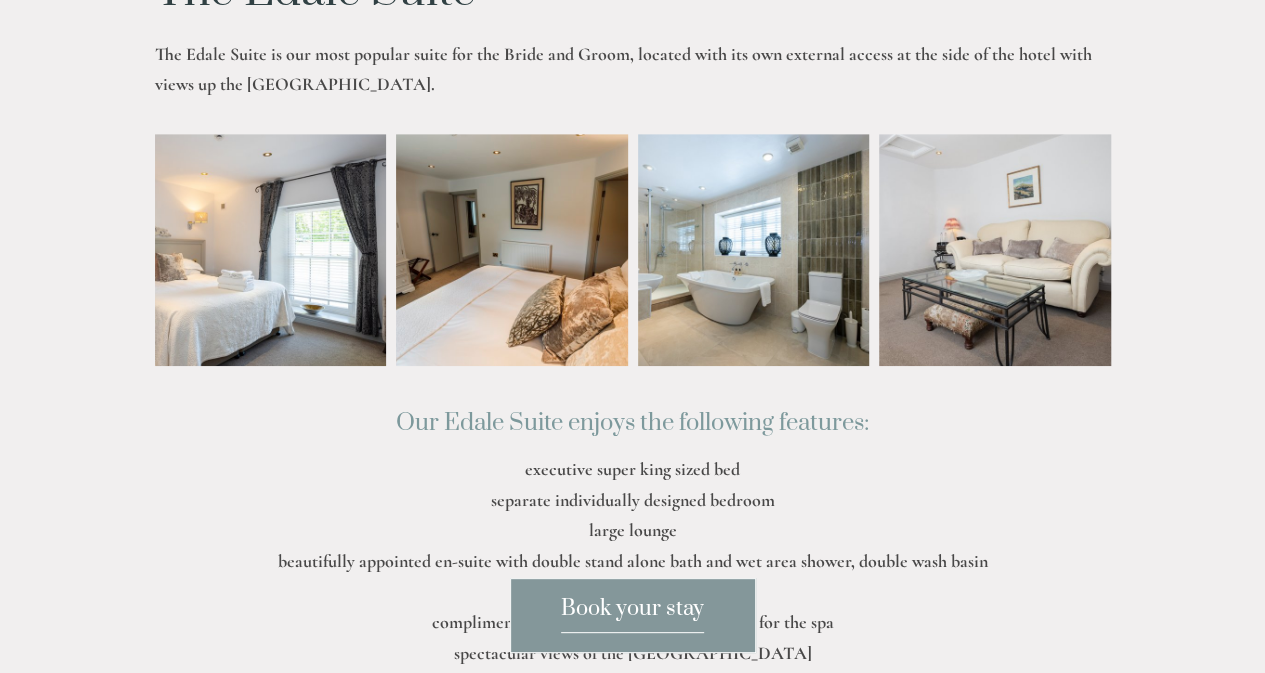 scroll, scrollTop: 576, scrollLeft: 0, axis: vertical 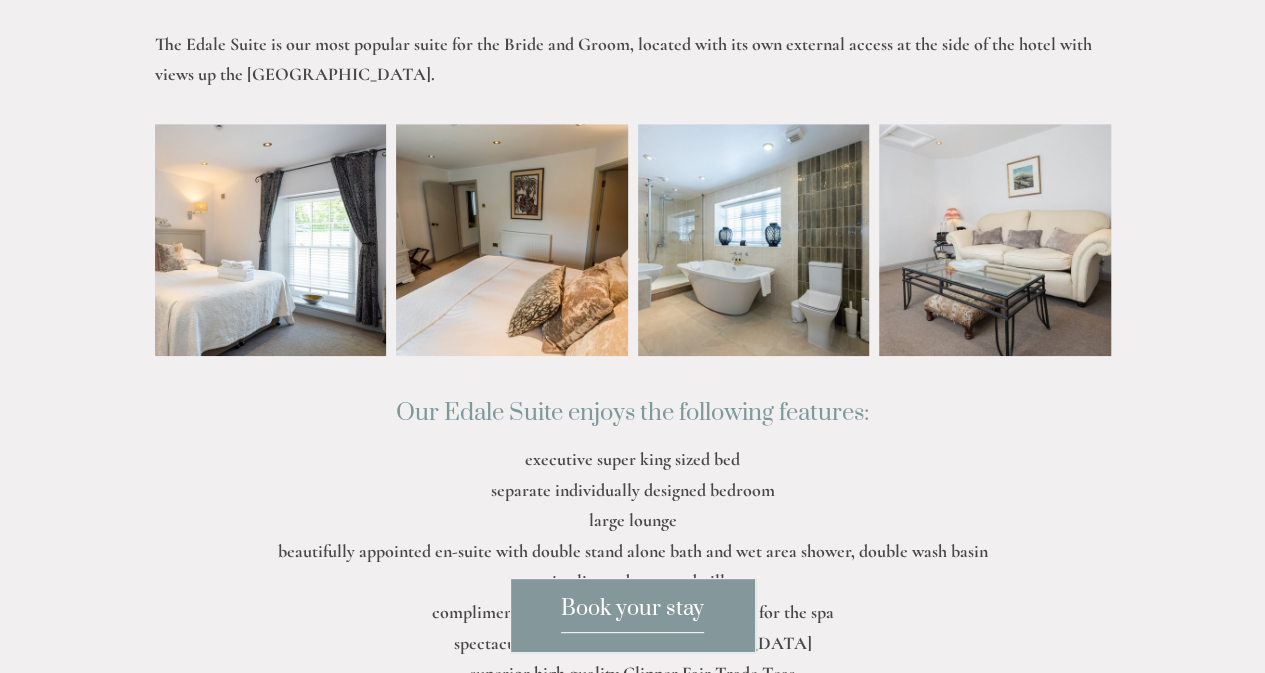 click at bounding box center [224, 240] 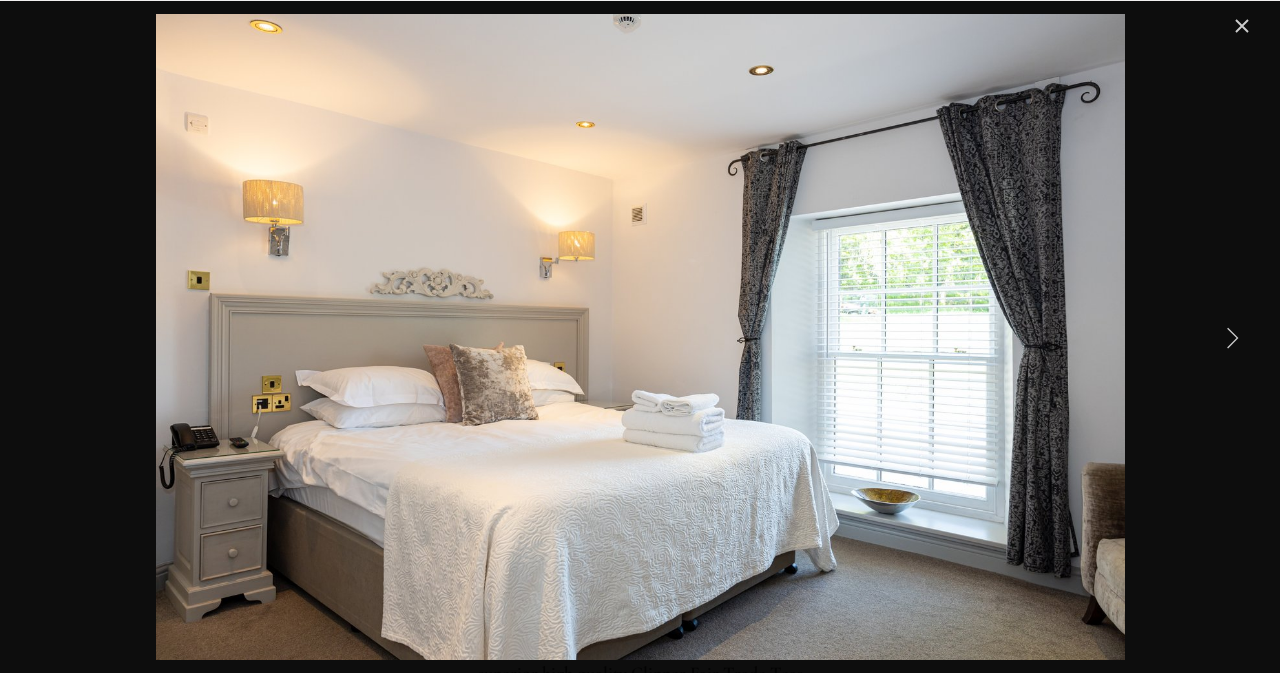 click at bounding box center [1232, 337] 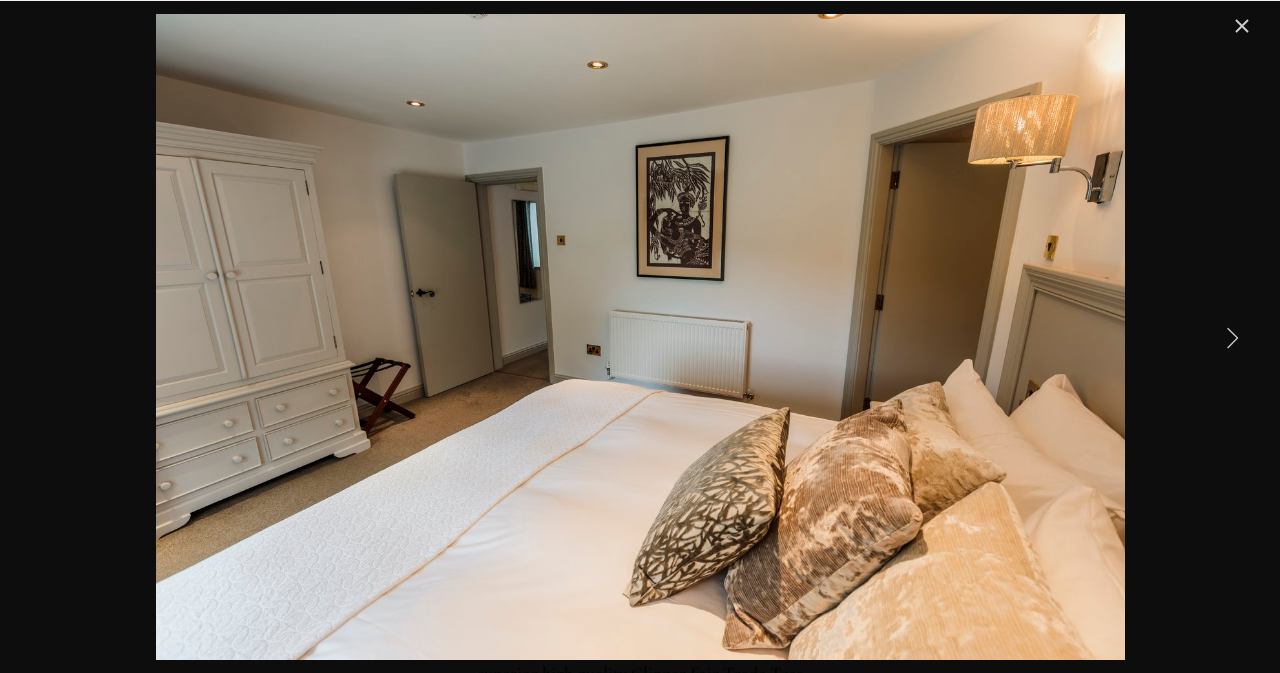 click at bounding box center (1232, 337) 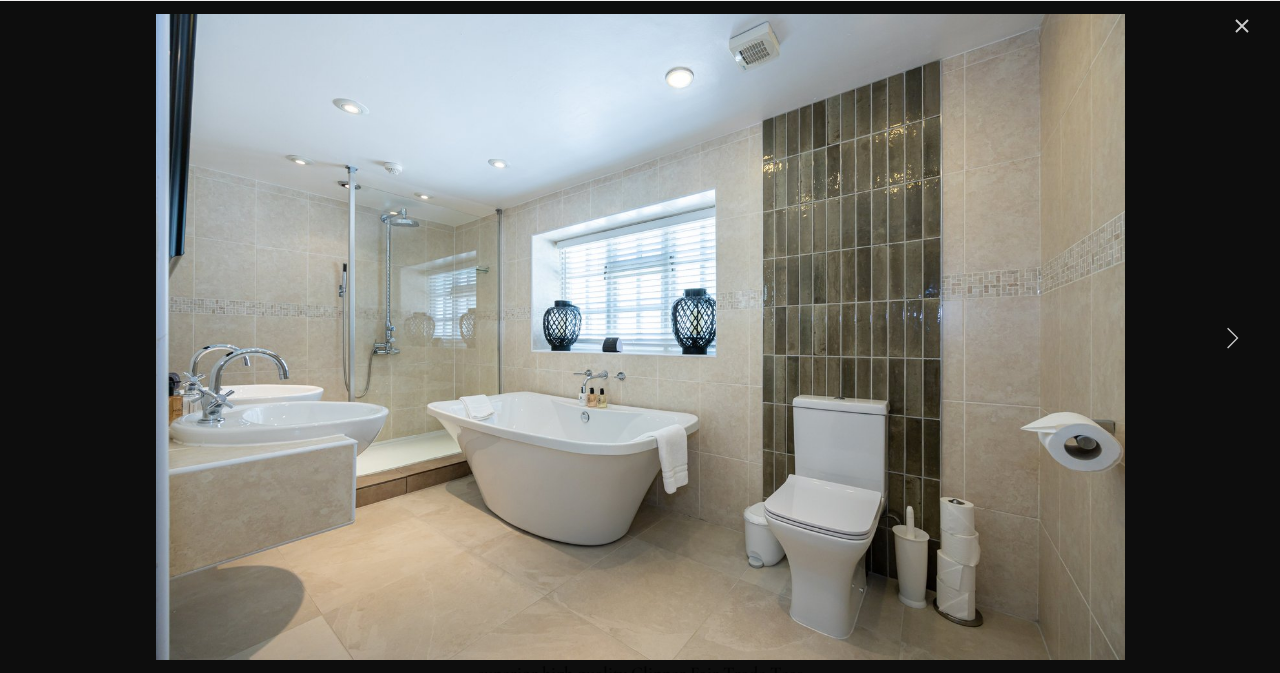 click at bounding box center [1232, 337] 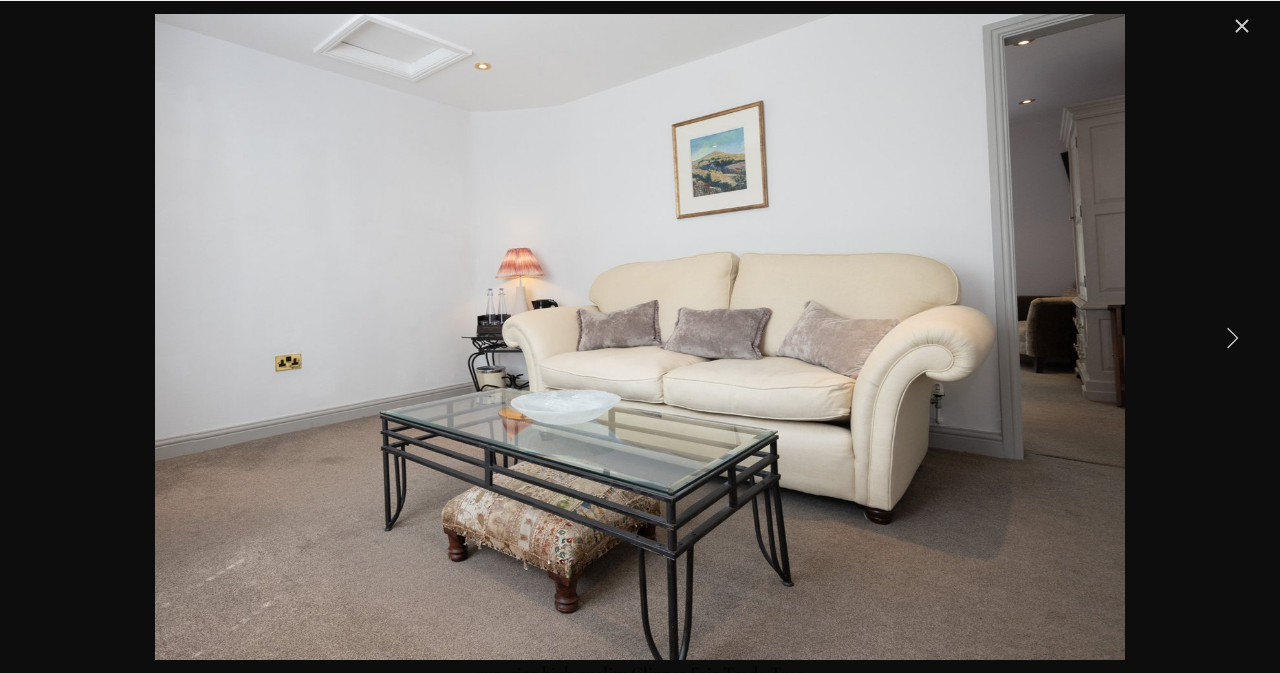click at bounding box center [1232, 337] 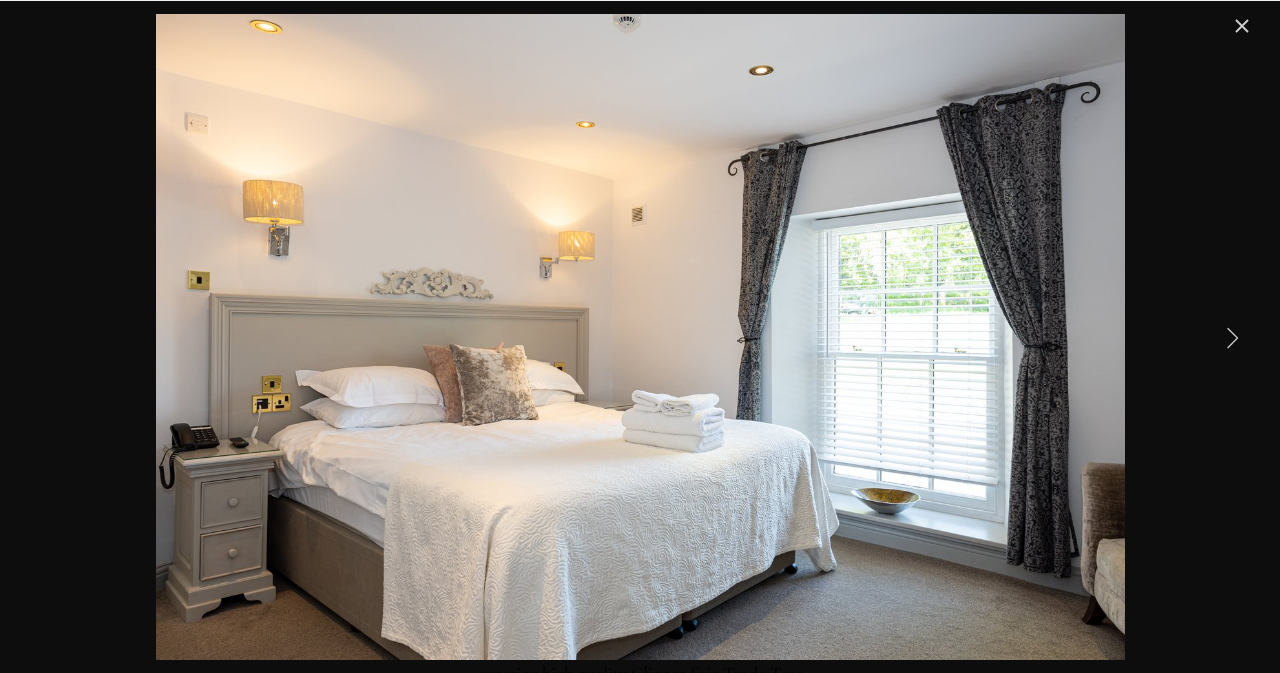 click at bounding box center [1232, 337] 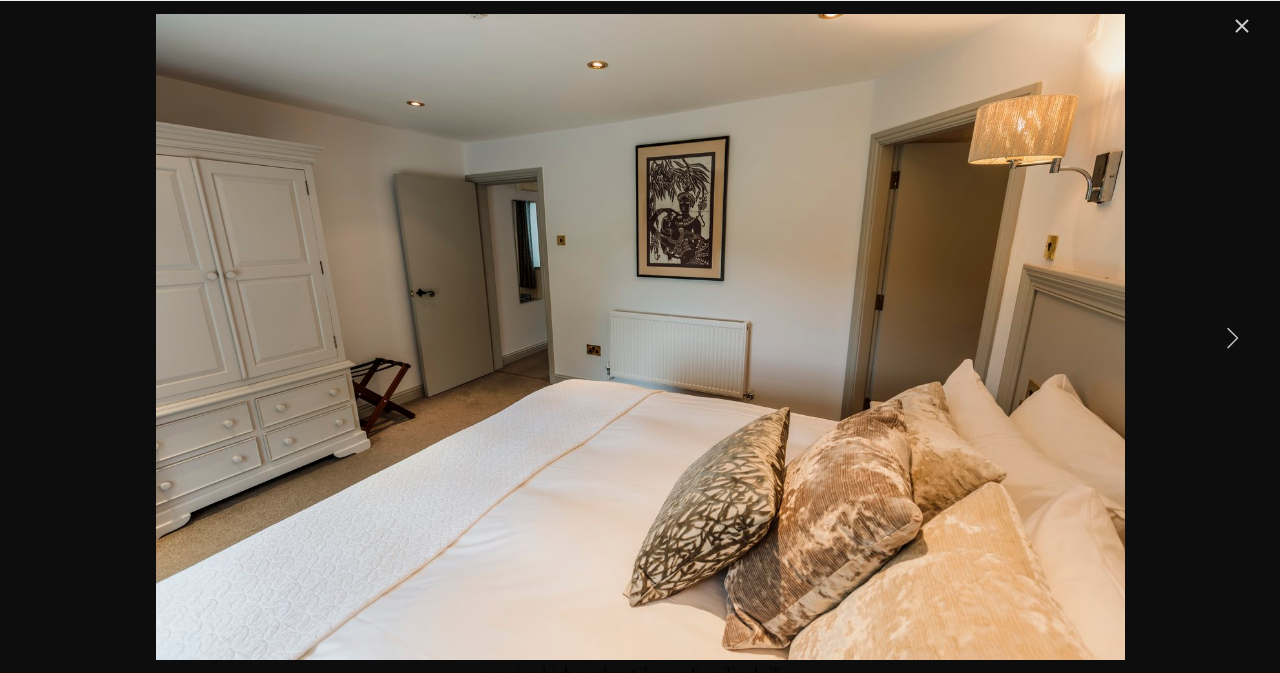 click at bounding box center (1232, 337) 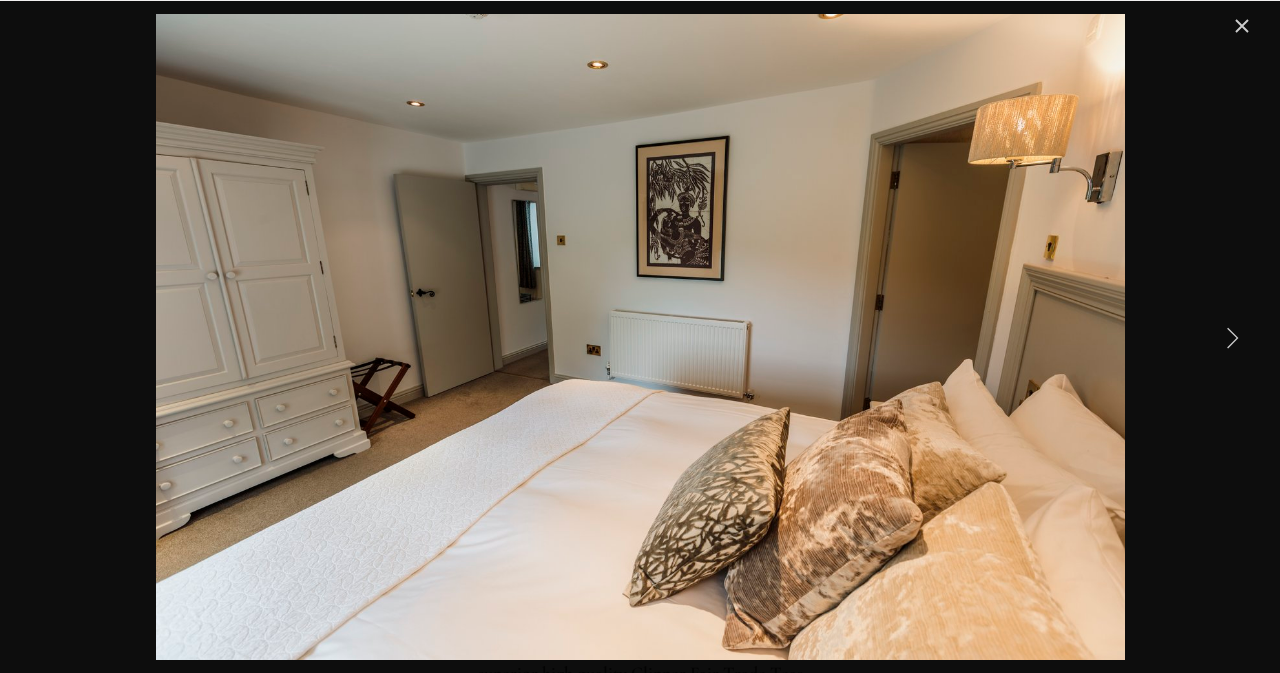click at bounding box center (1242, 26) 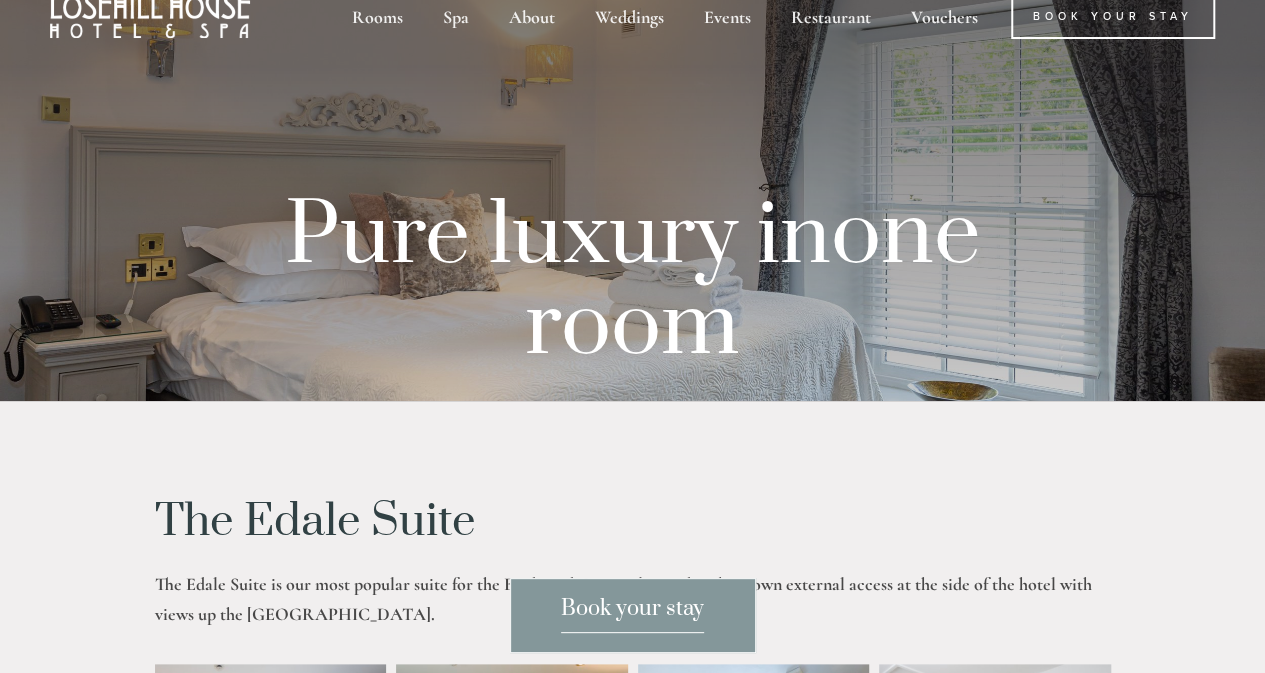 scroll, scrollTop: 0, scrollLeft: 0, axis: both 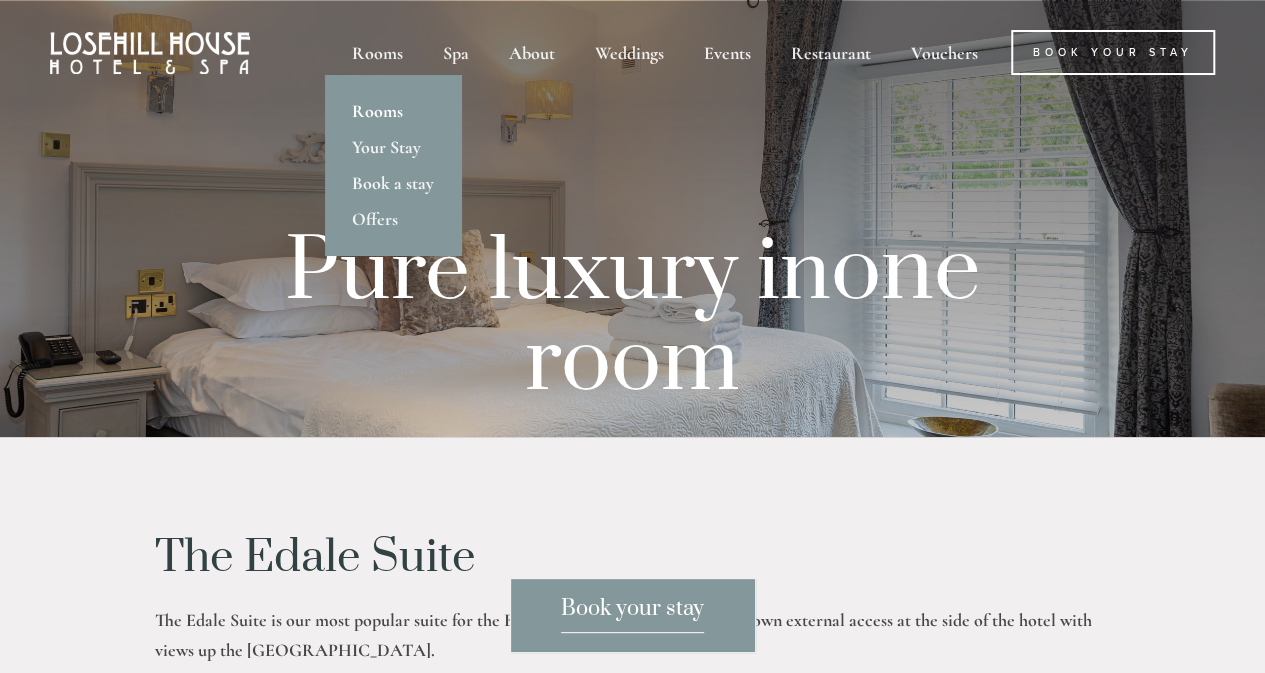click on "Rooms" at bounding box center (393, 111) 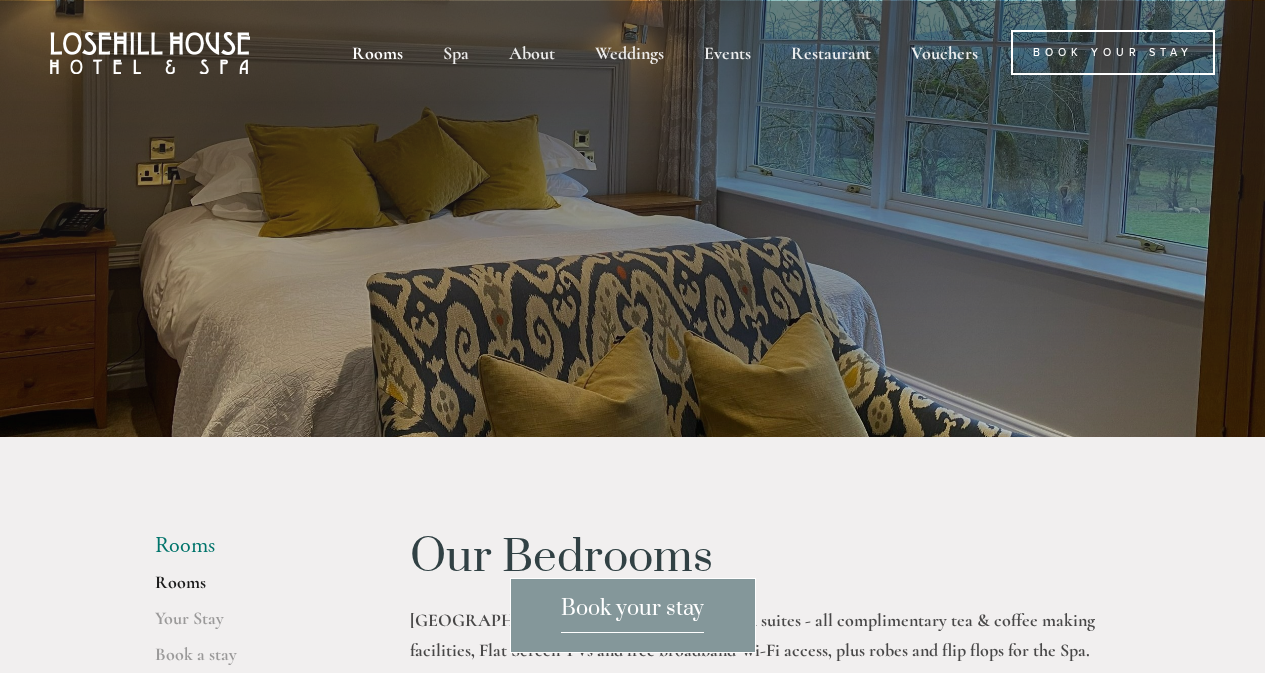 scroll, scrollTop: 0, scrollLeft: 0, axis: both 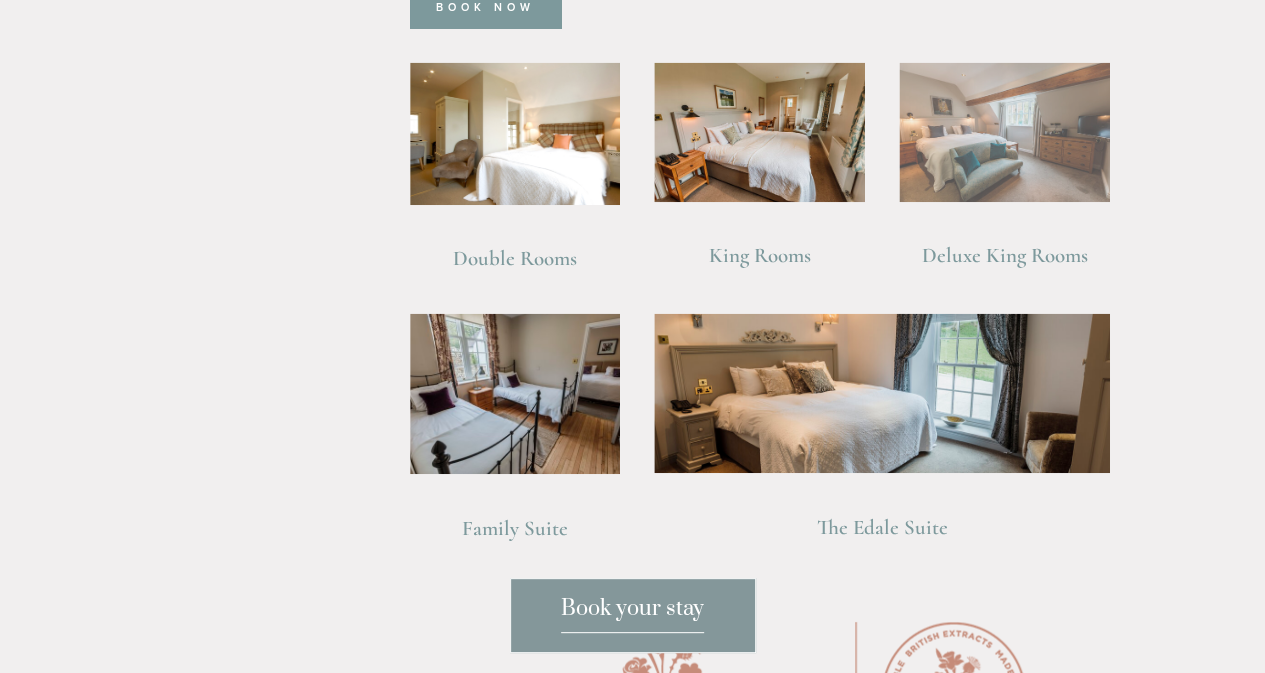 click at bounding box center (1004, 132) 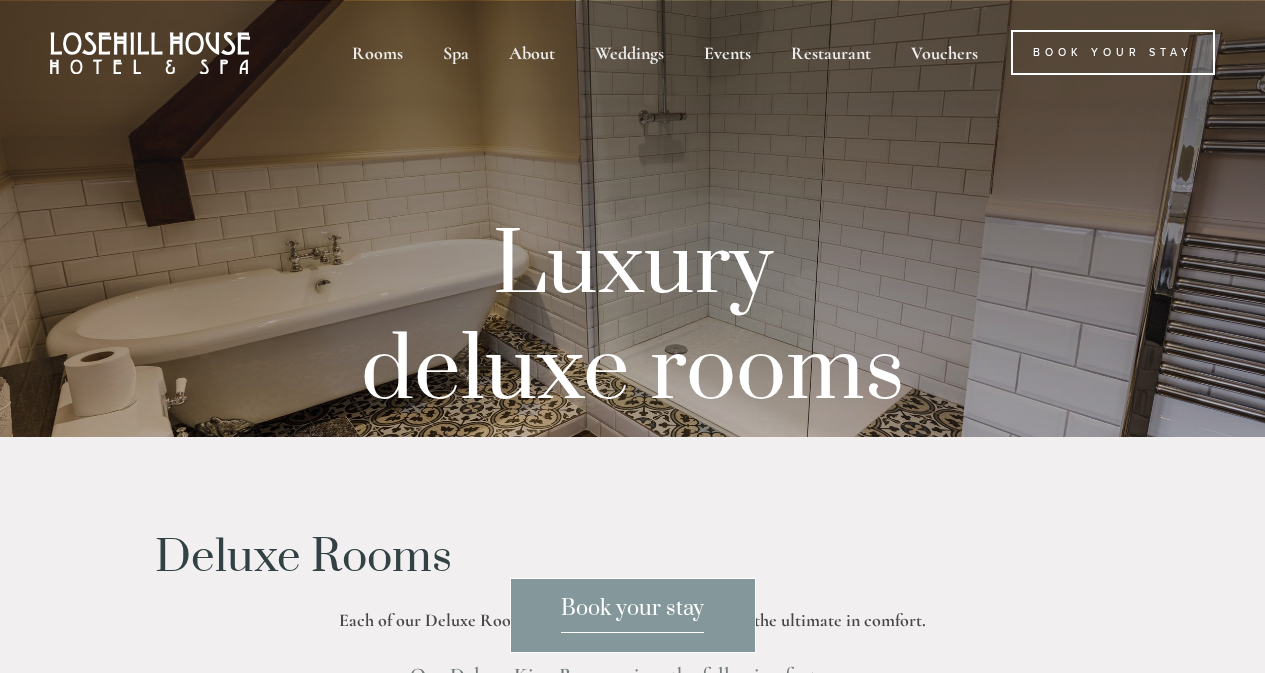 scroll, scrollTop: 0, scrollLeft: 0, axis: both 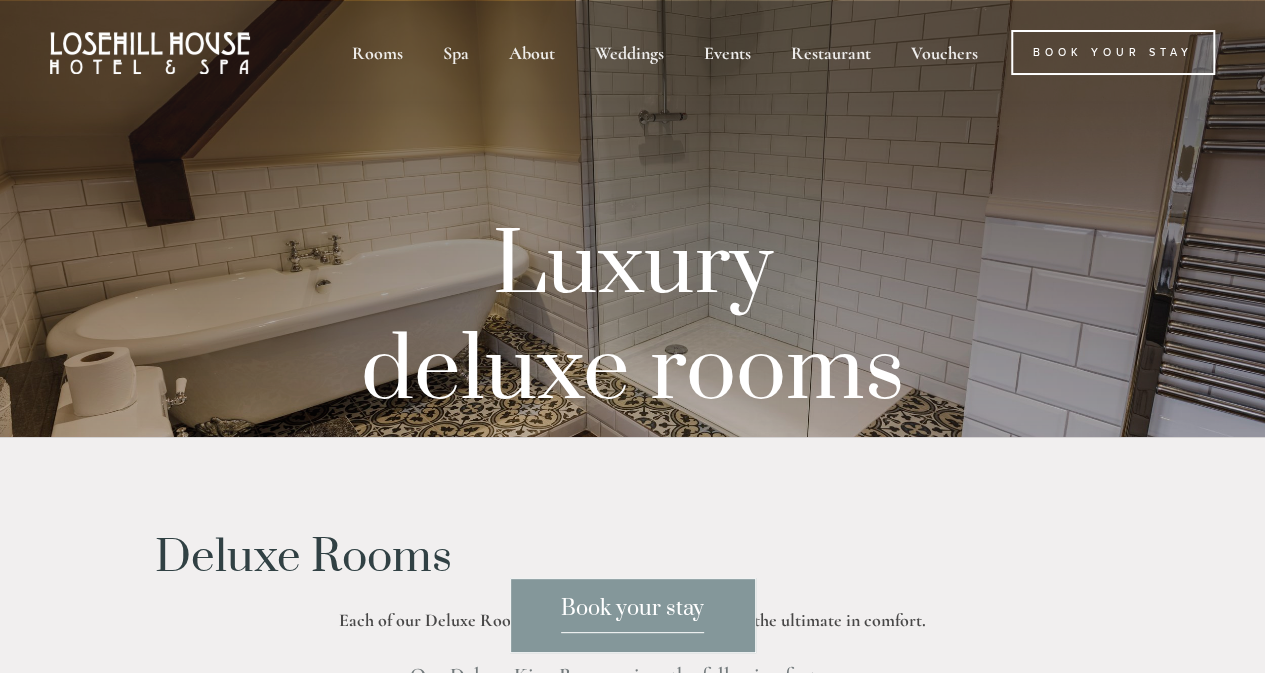 click at bounding box center [632, 218] 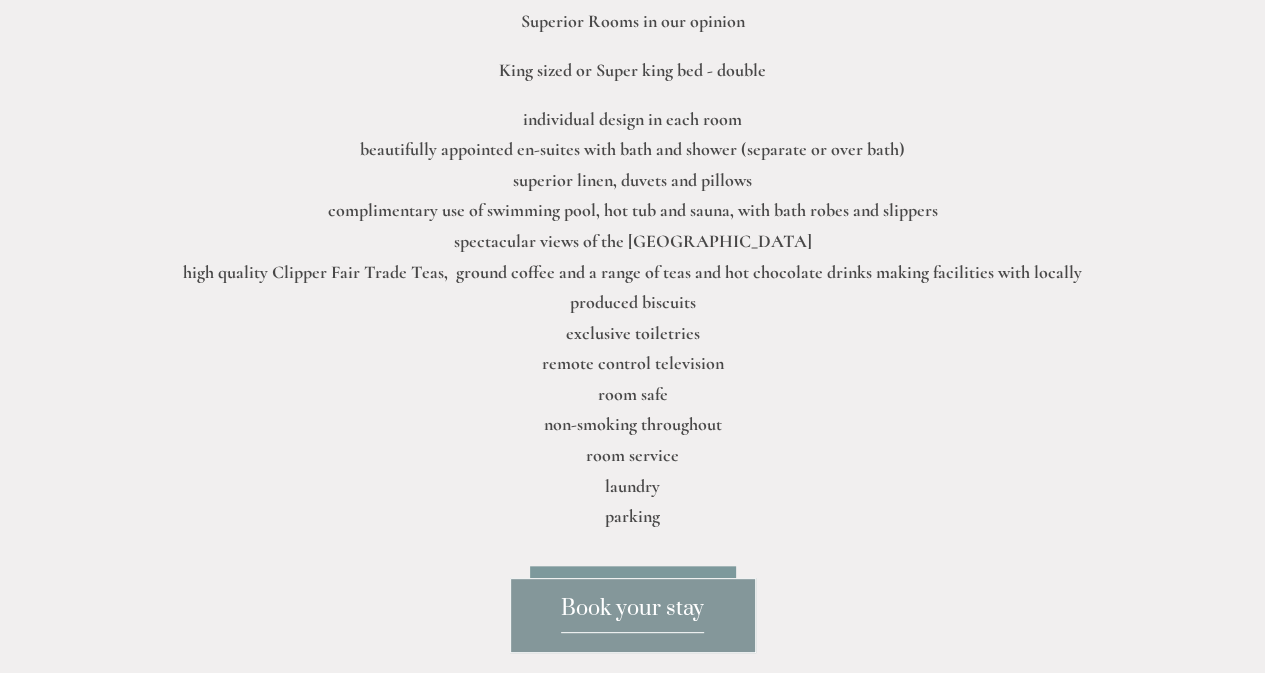 scroll, scrollTop: 0, scrollLeft: 0, axis: both 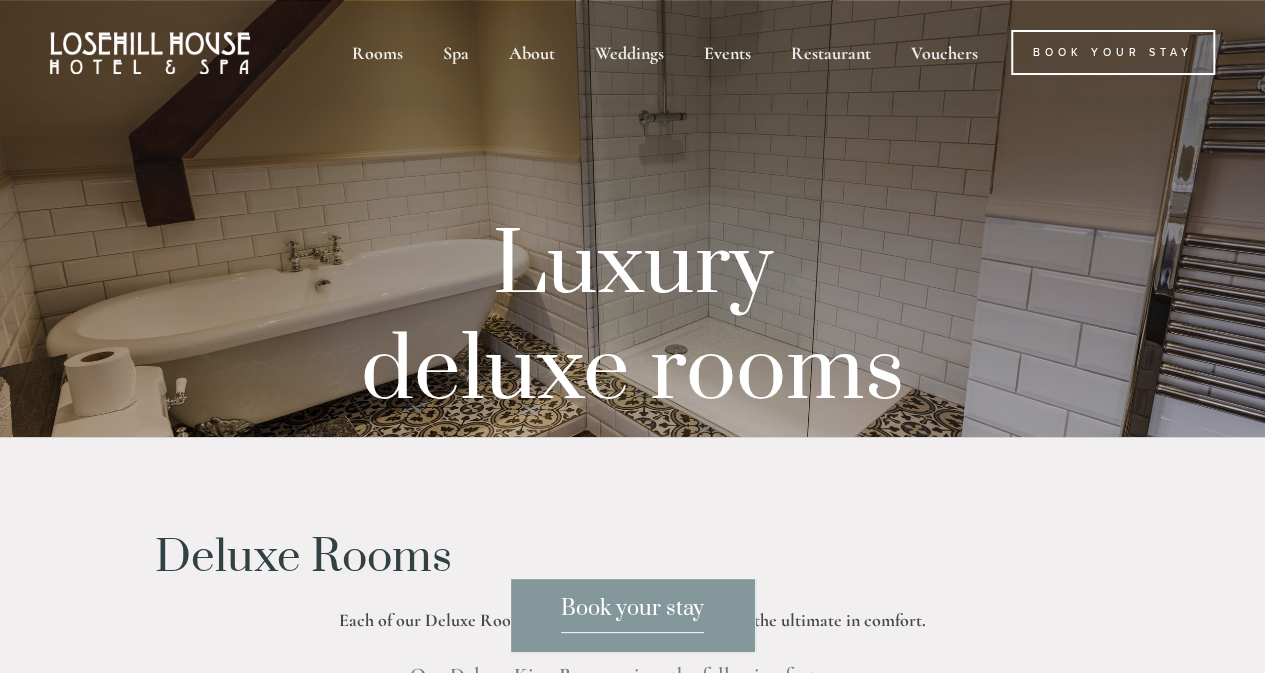click at bounding box center [632, 218] 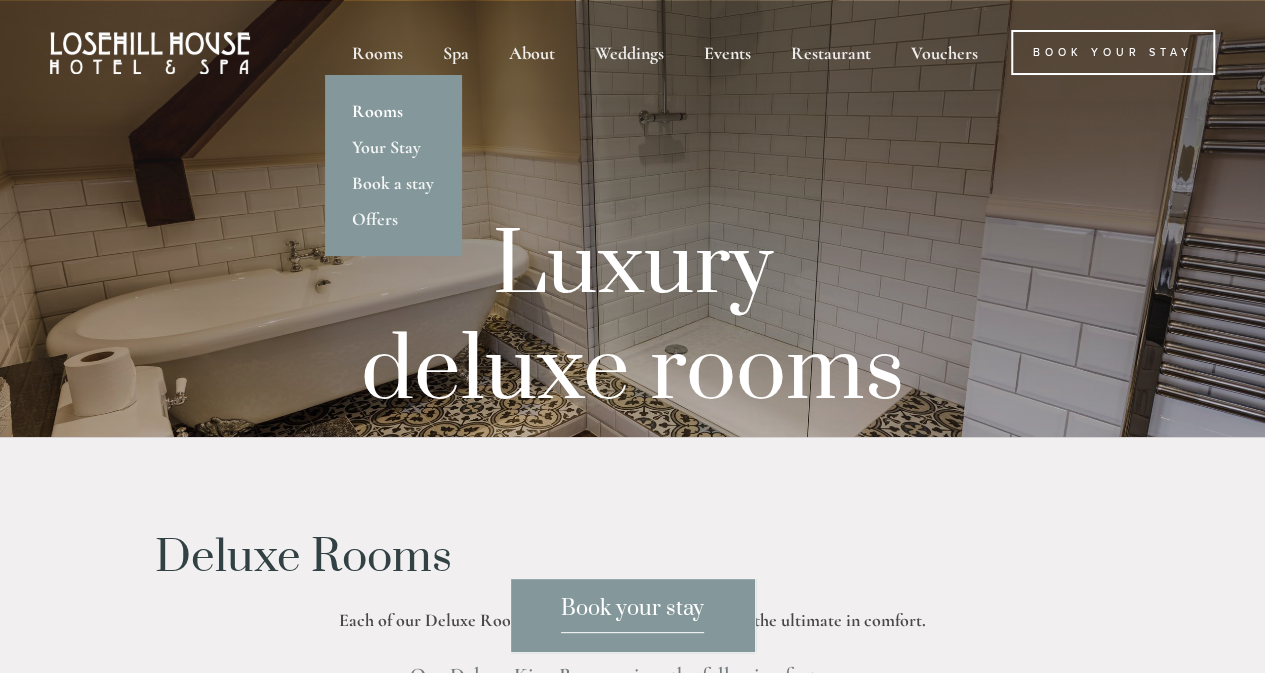 click on "Rooms" at bounding box center (393, 111) 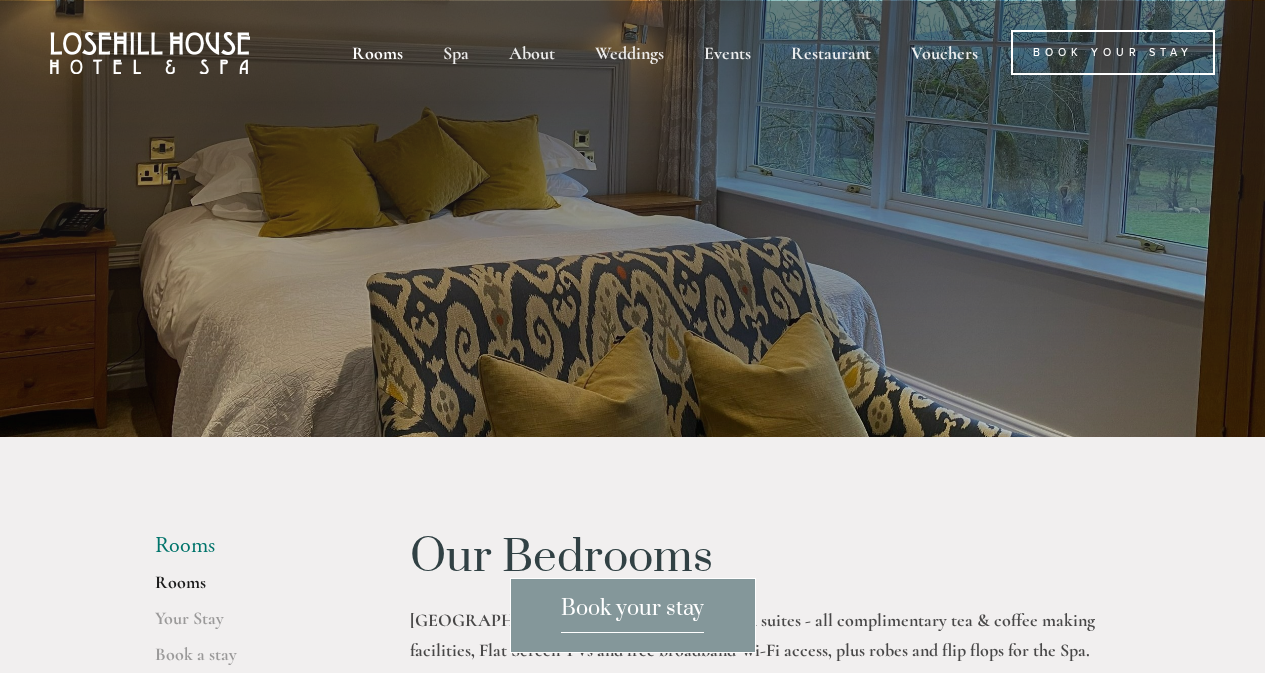scroll, scrollTop: 0, scrollLeft: 0, axis: both 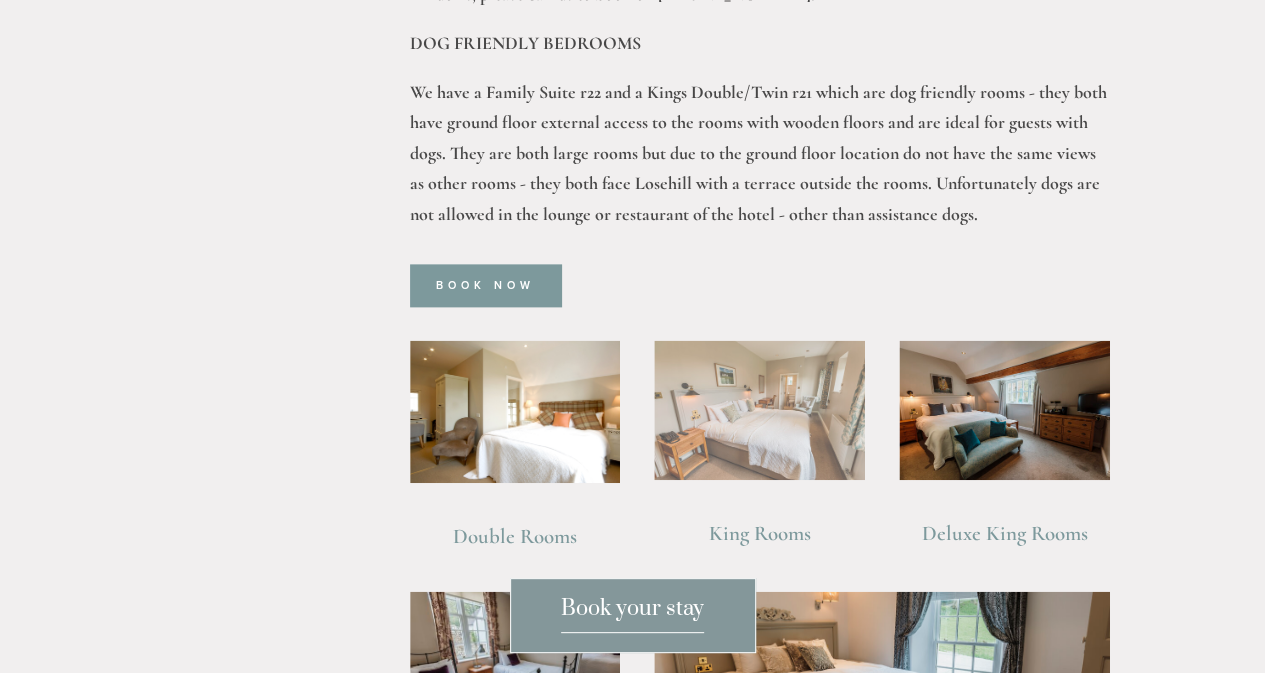 click at bounding box center (759, 410) 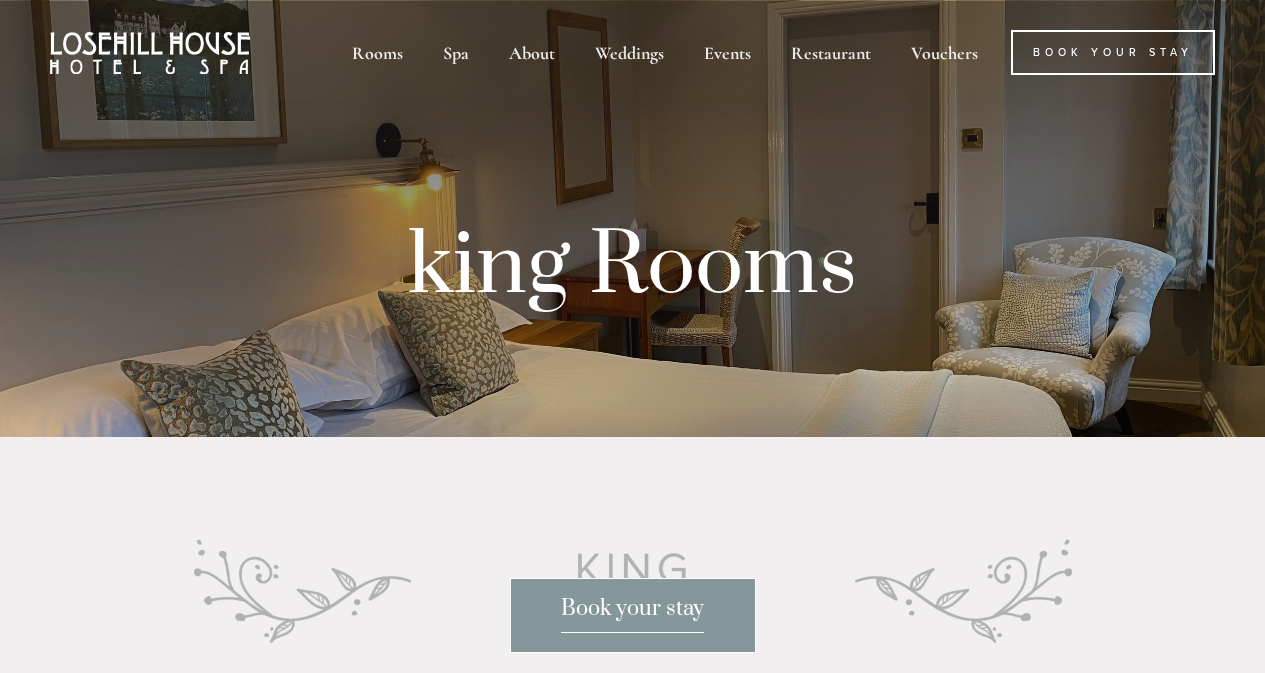 scroll, scrollTop: 0, scrollLeft: 0, axis: both 